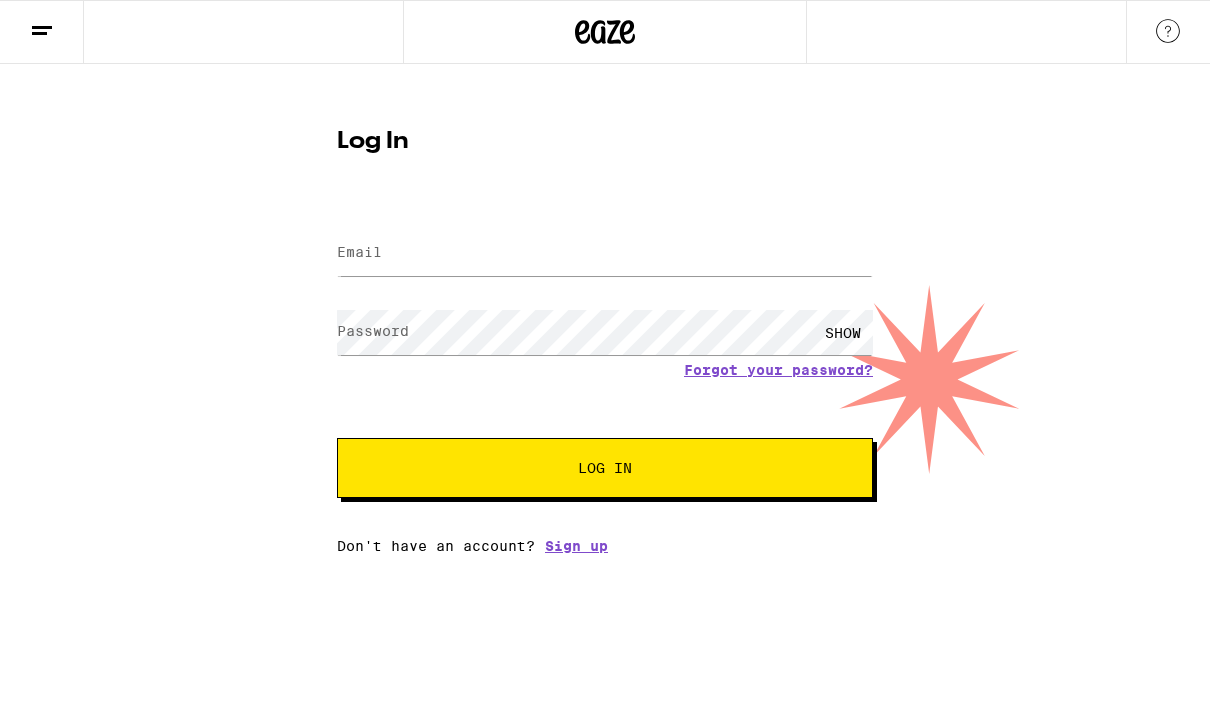 scroll, scrollTop: 0, scrollLeft: 0, axis: both 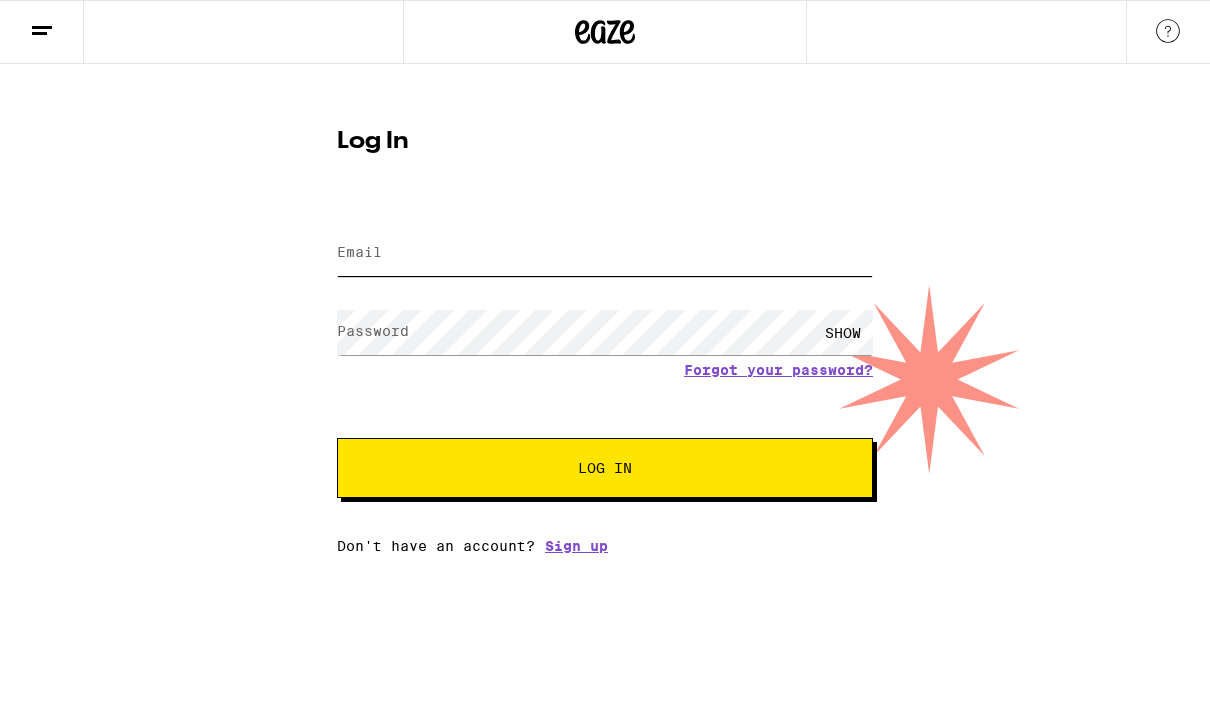 type on "[EMAIL]" 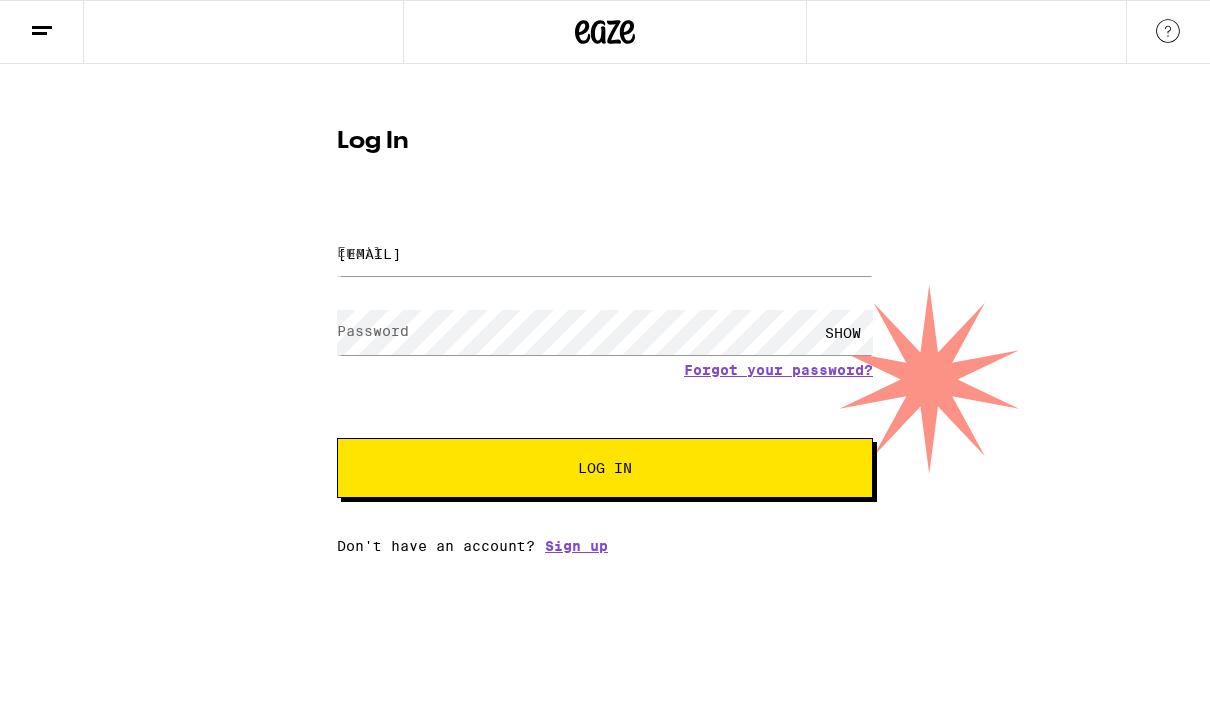 click on "Log In" at bounding box center (605, 468) 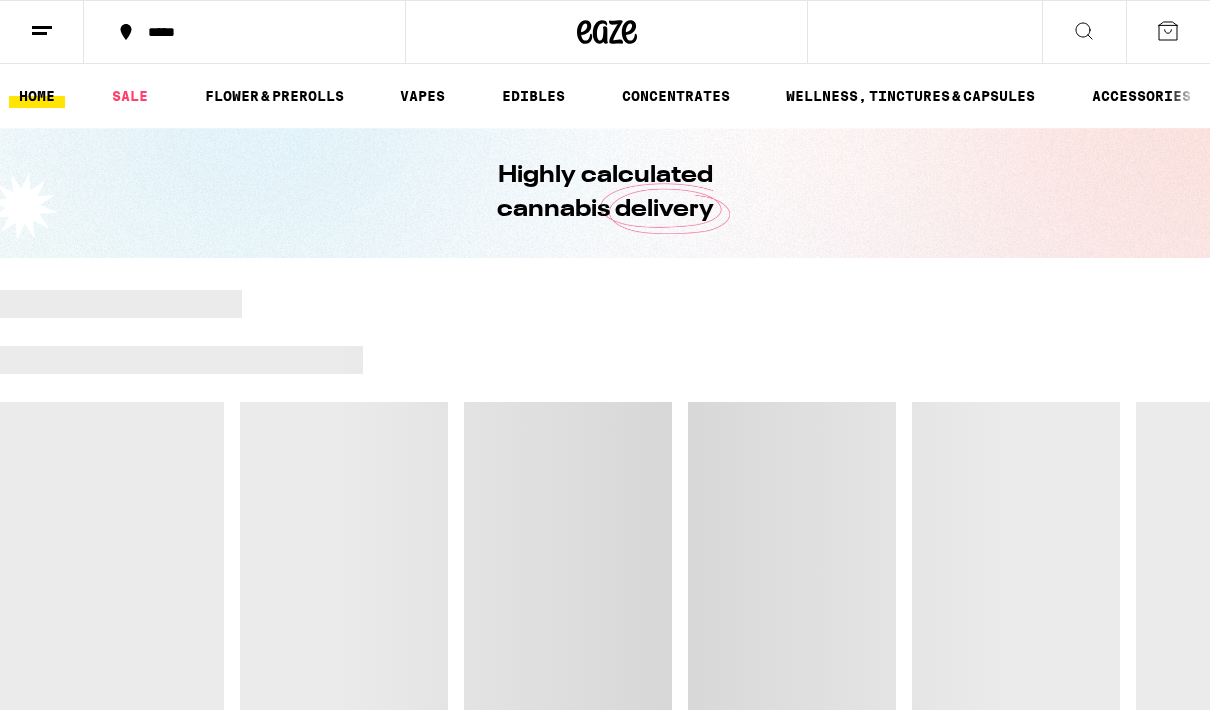 scroll, scrollTop: 0, scrollLeft: 0, axis: both 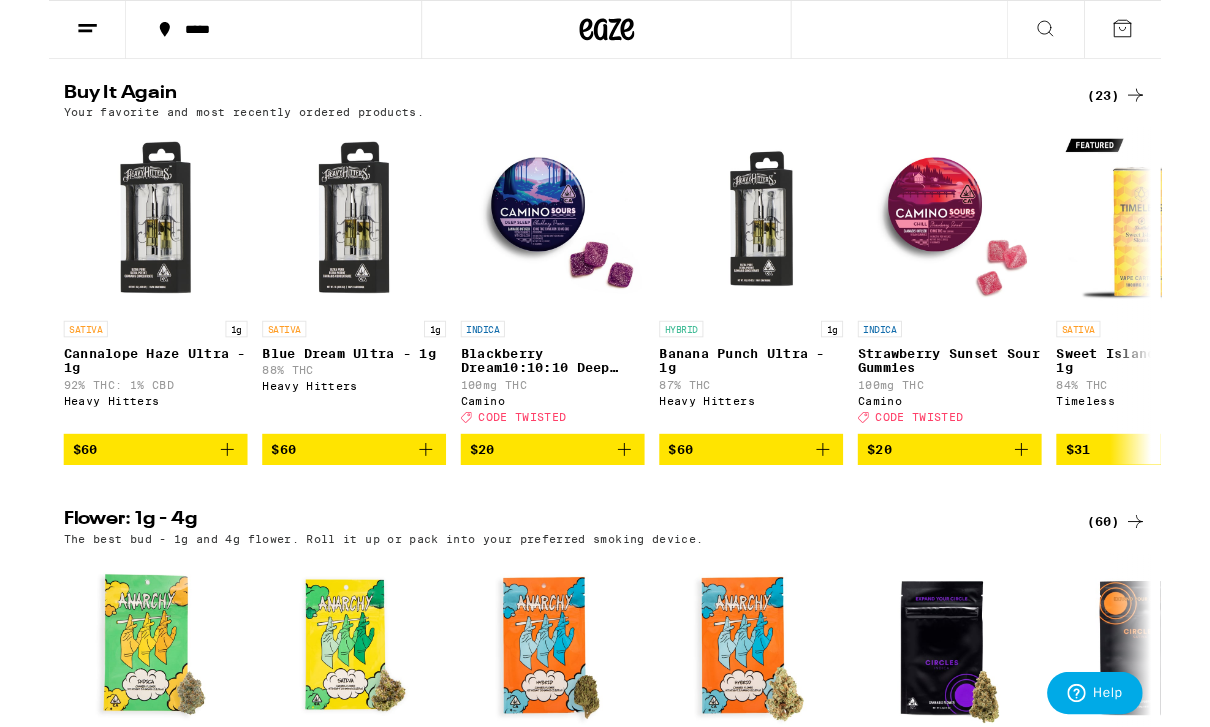 click 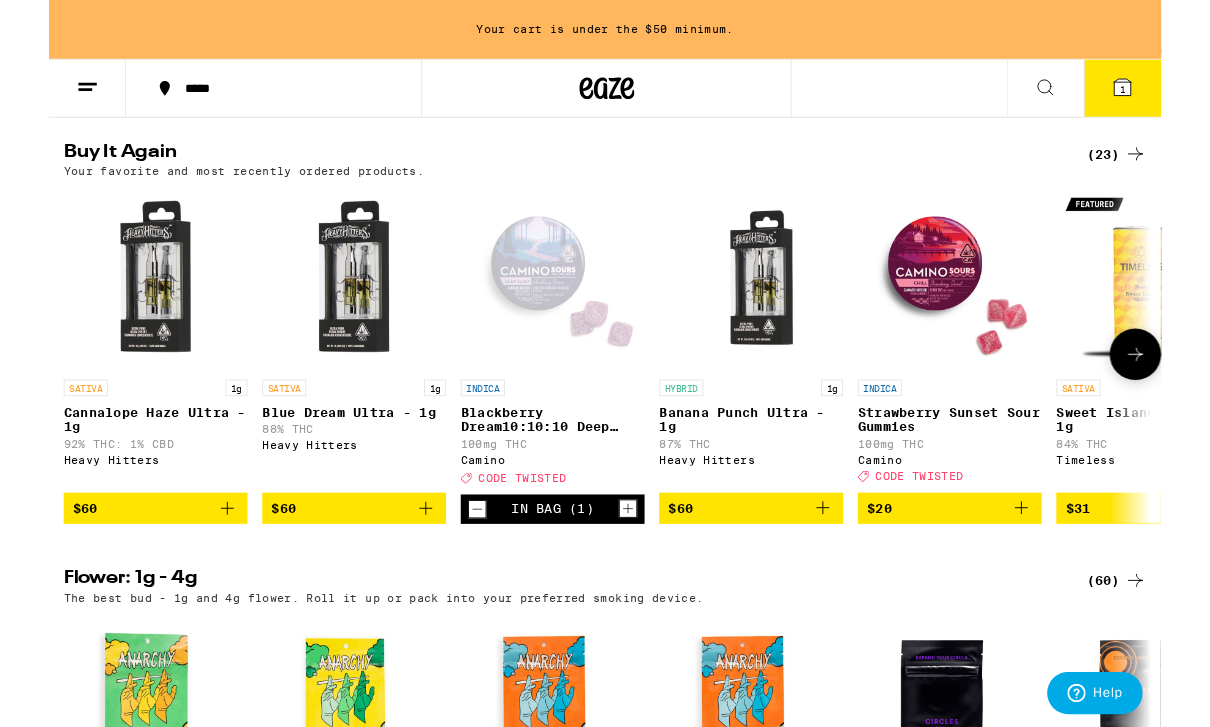 click 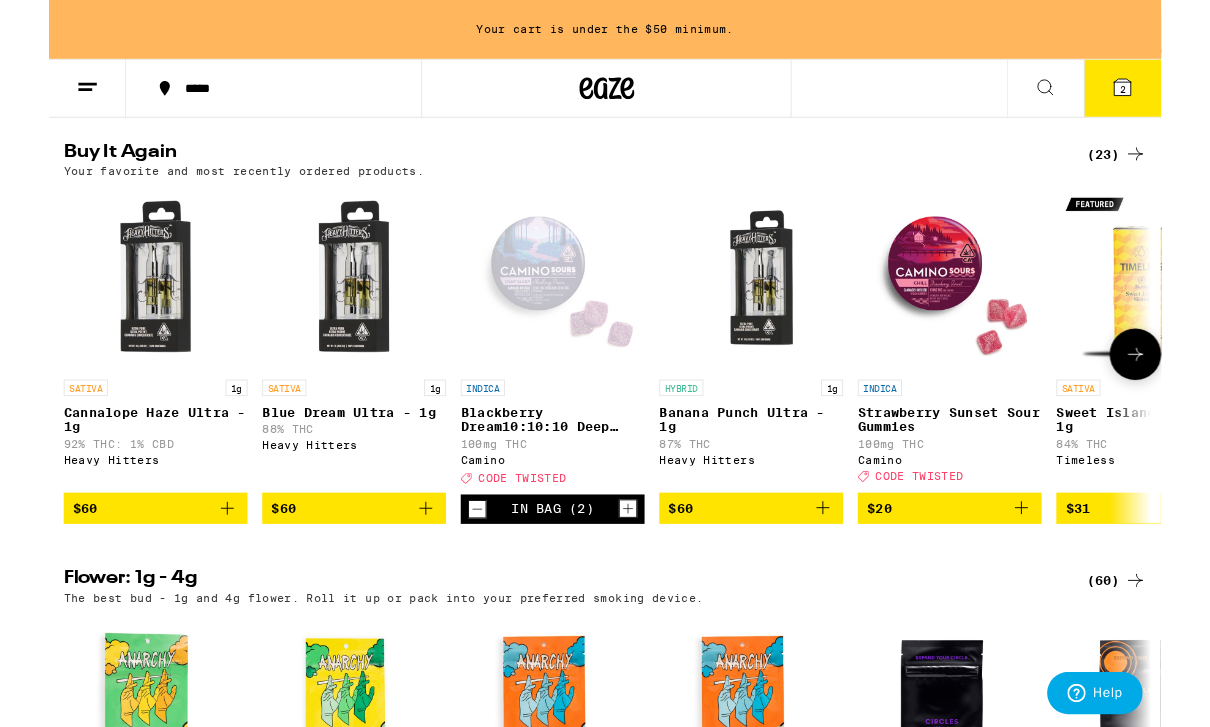 click 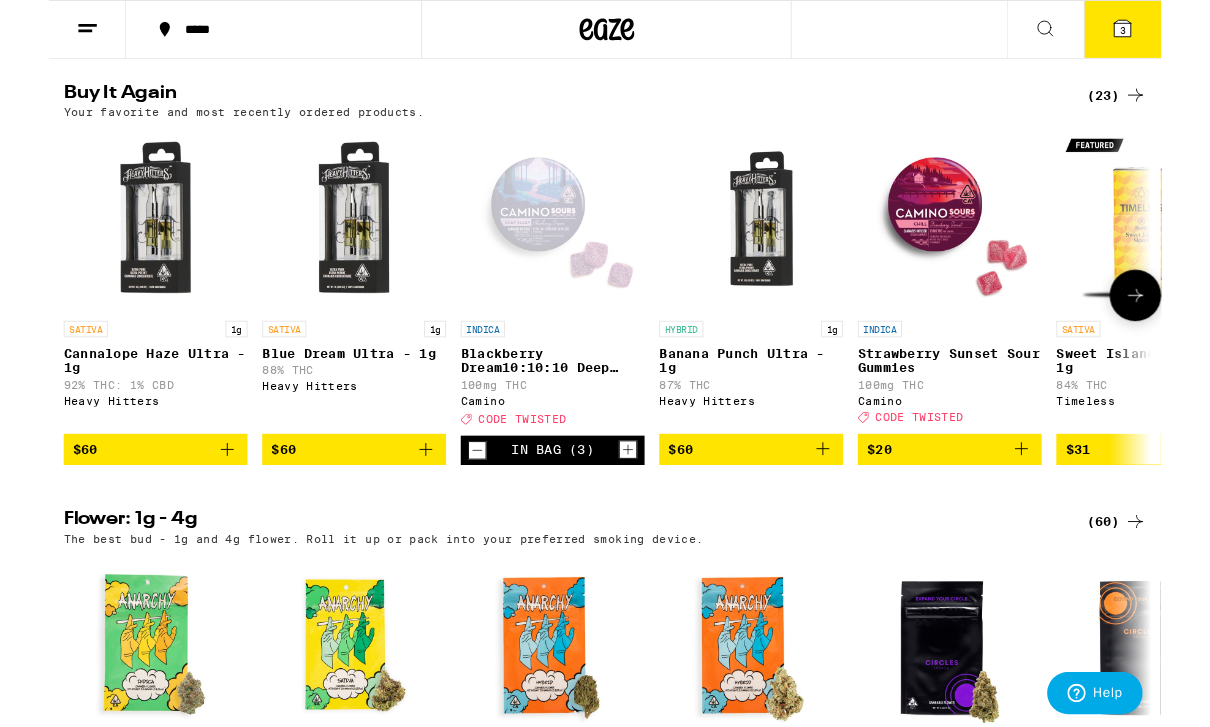click 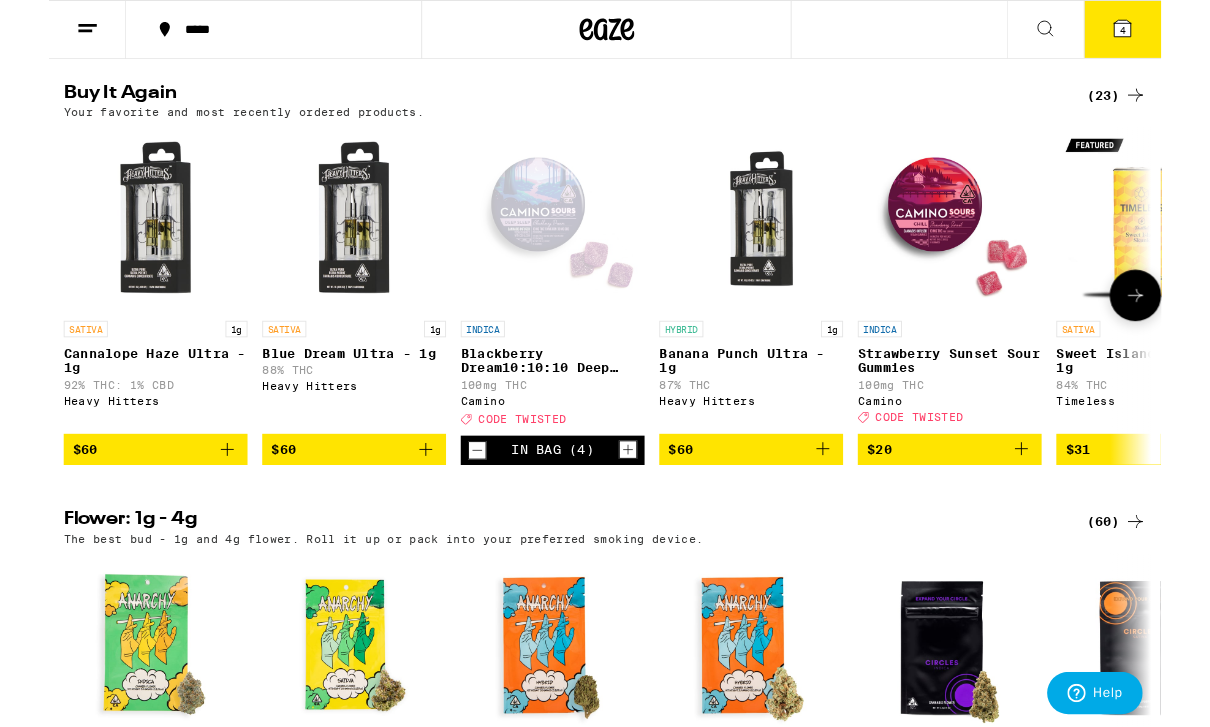 click 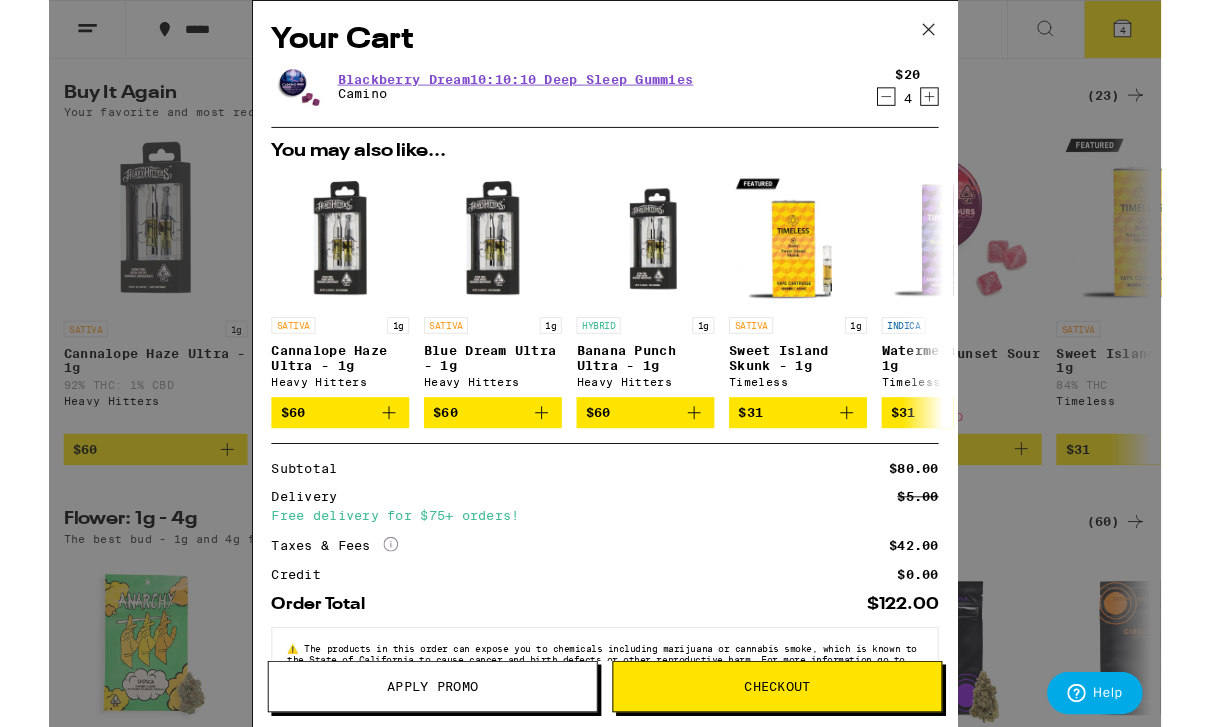 click on "Apply Promo" at bounding box center (417, 747) 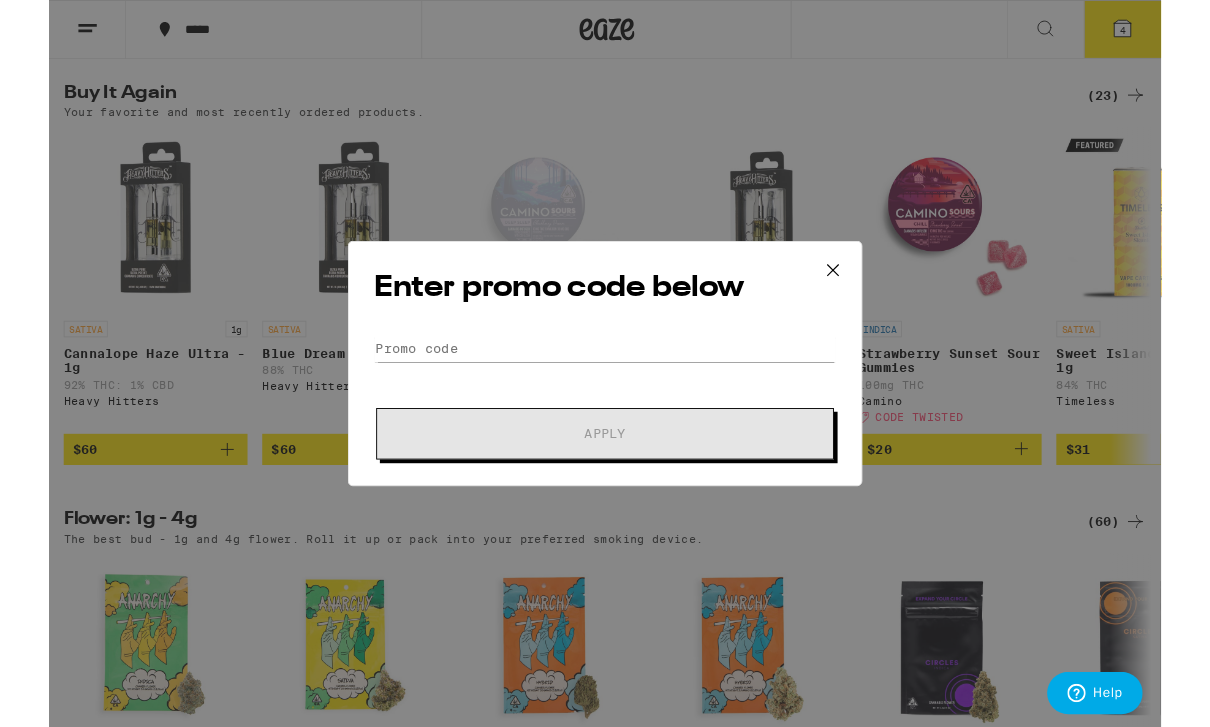 scroll, scrollTop: 0, scrollLeft: 0, axis: both 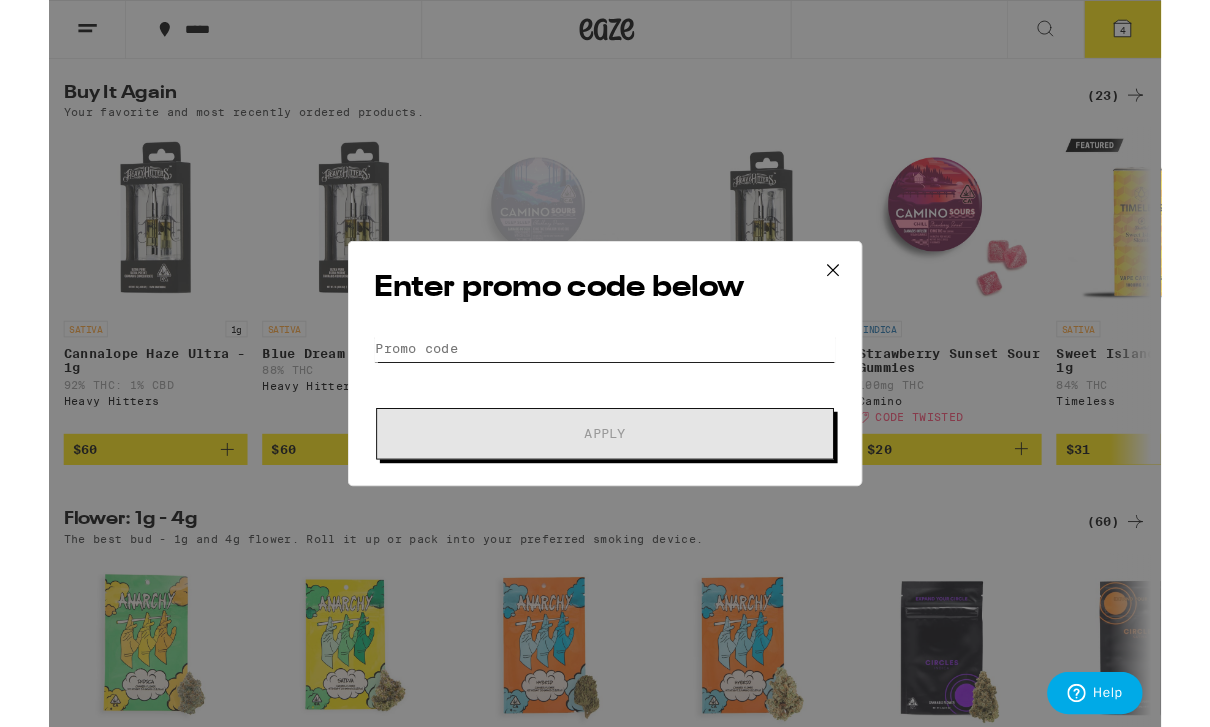 click on "Promo Code" at bounding box center [605, 379] 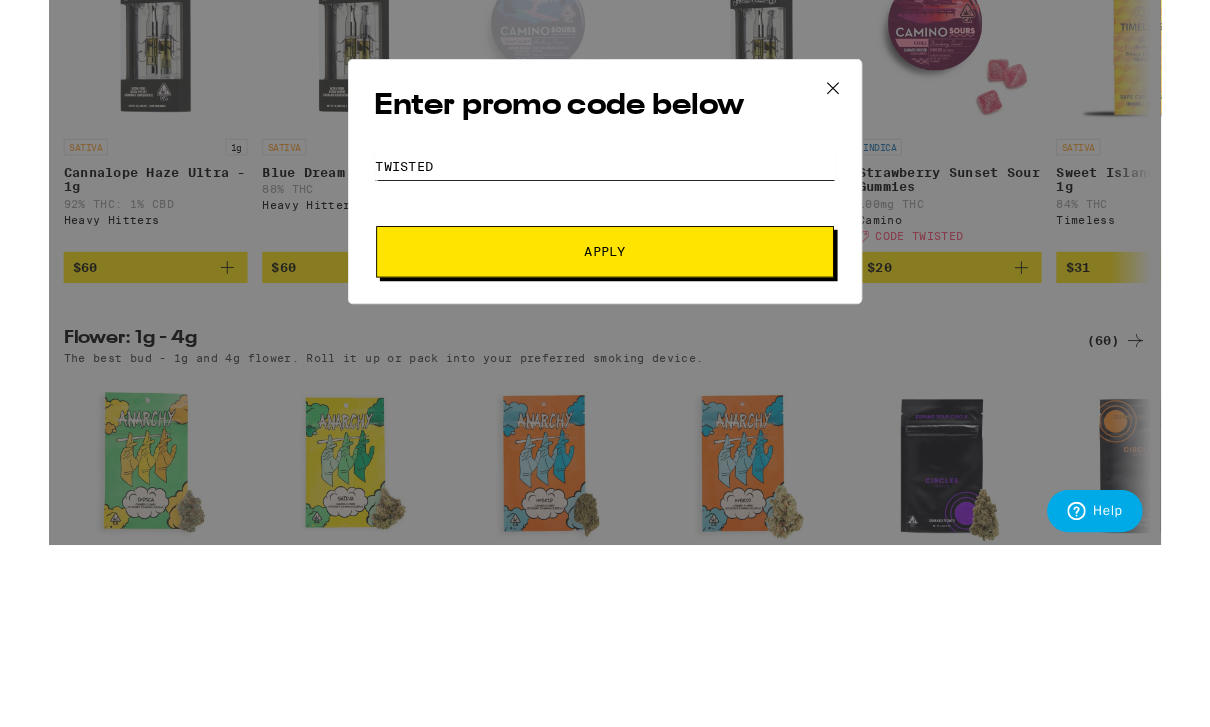 type on "Twisted" 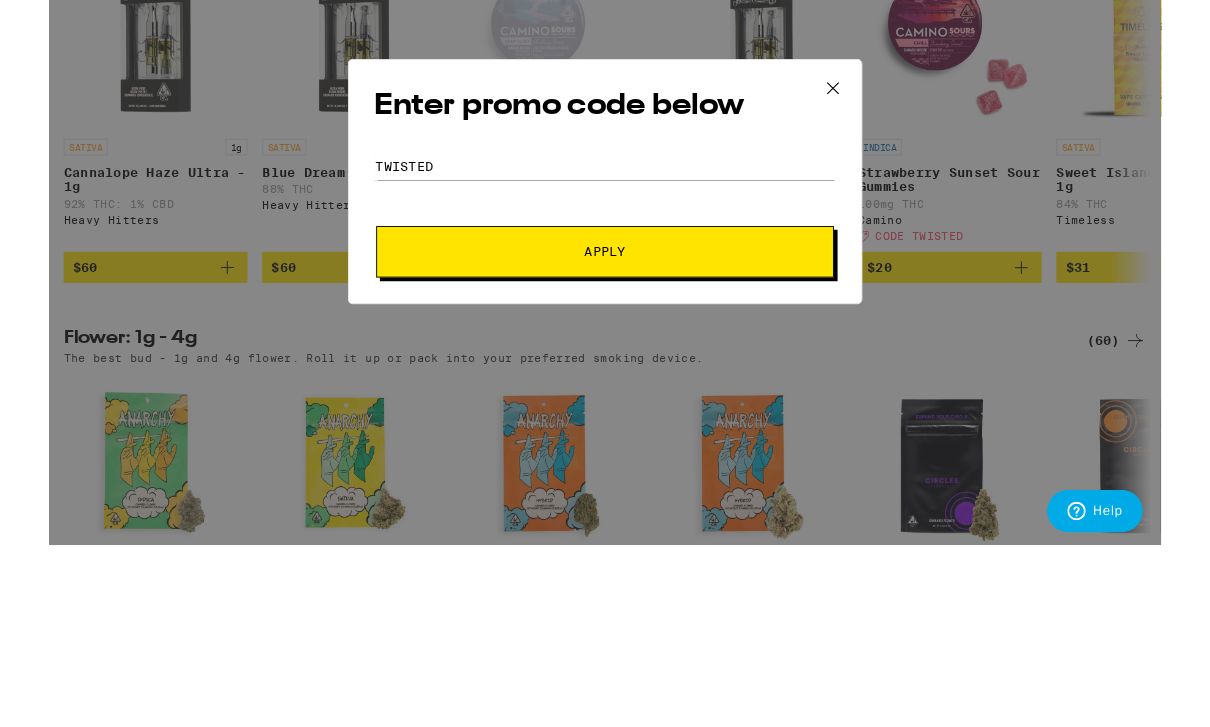 click on "Apply" at bounding box center [605, 472] 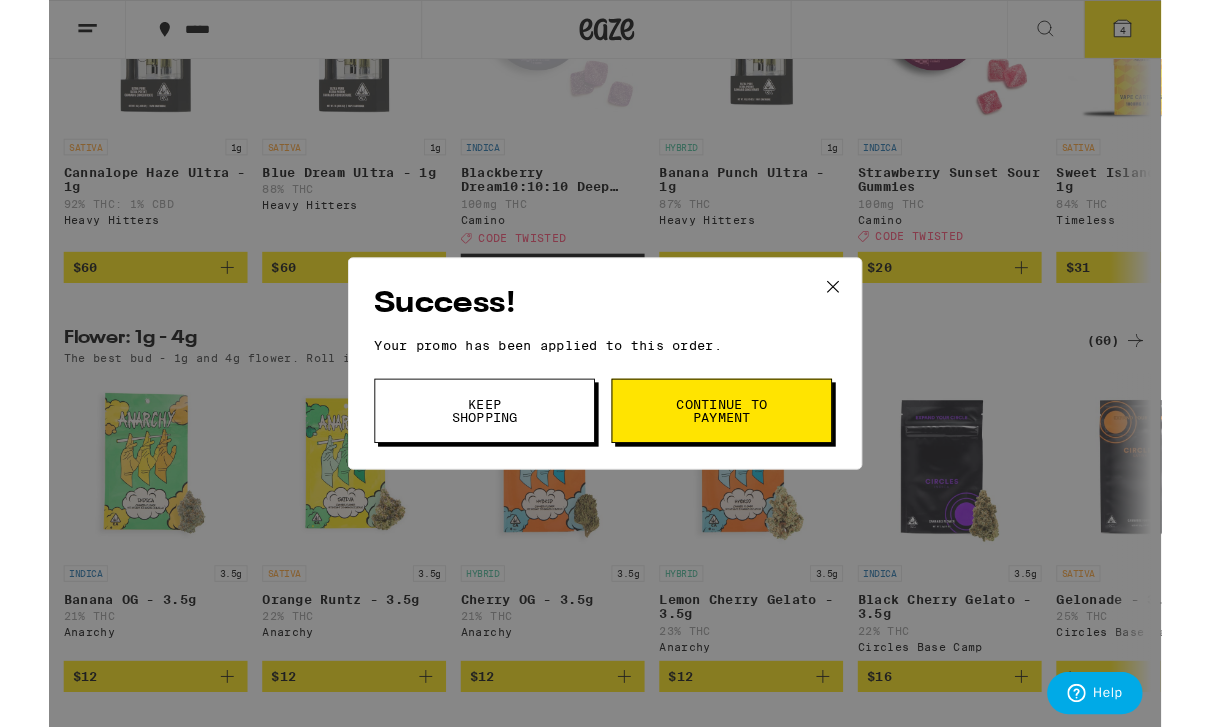 click on "Continue to payment" at bounding box center [732, 447] 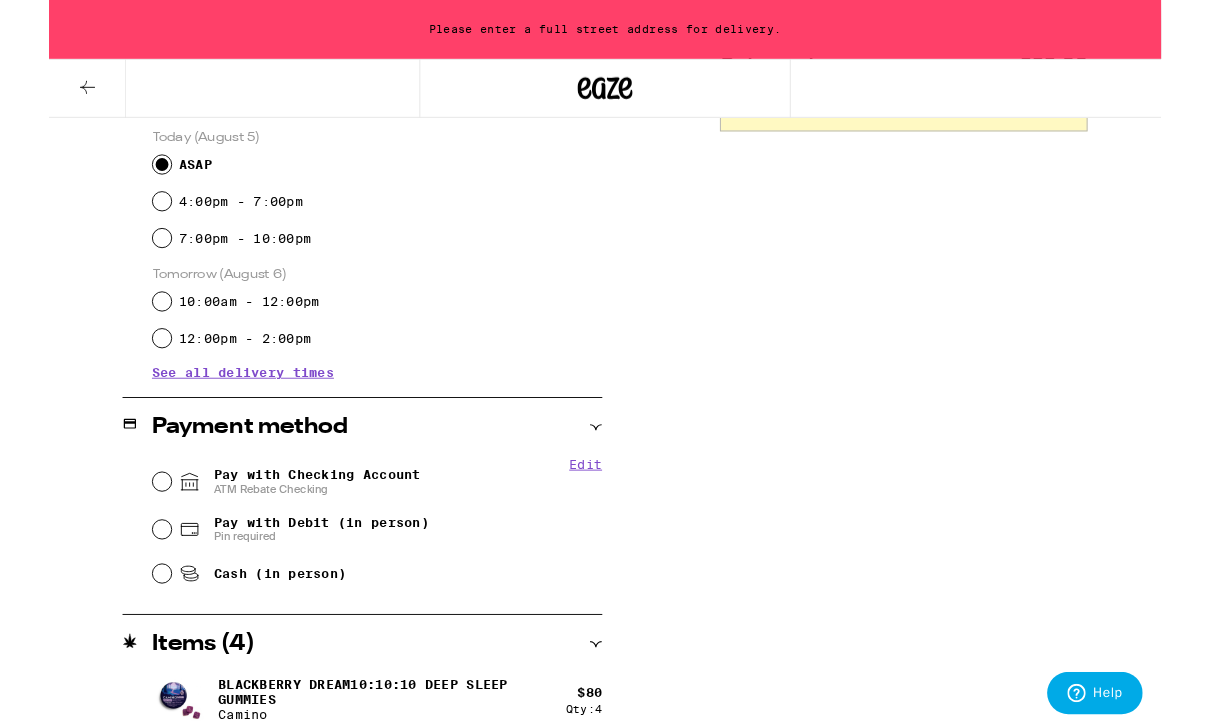scroll, scrollTop: 565, scrollLeft: 0, axis: vertical 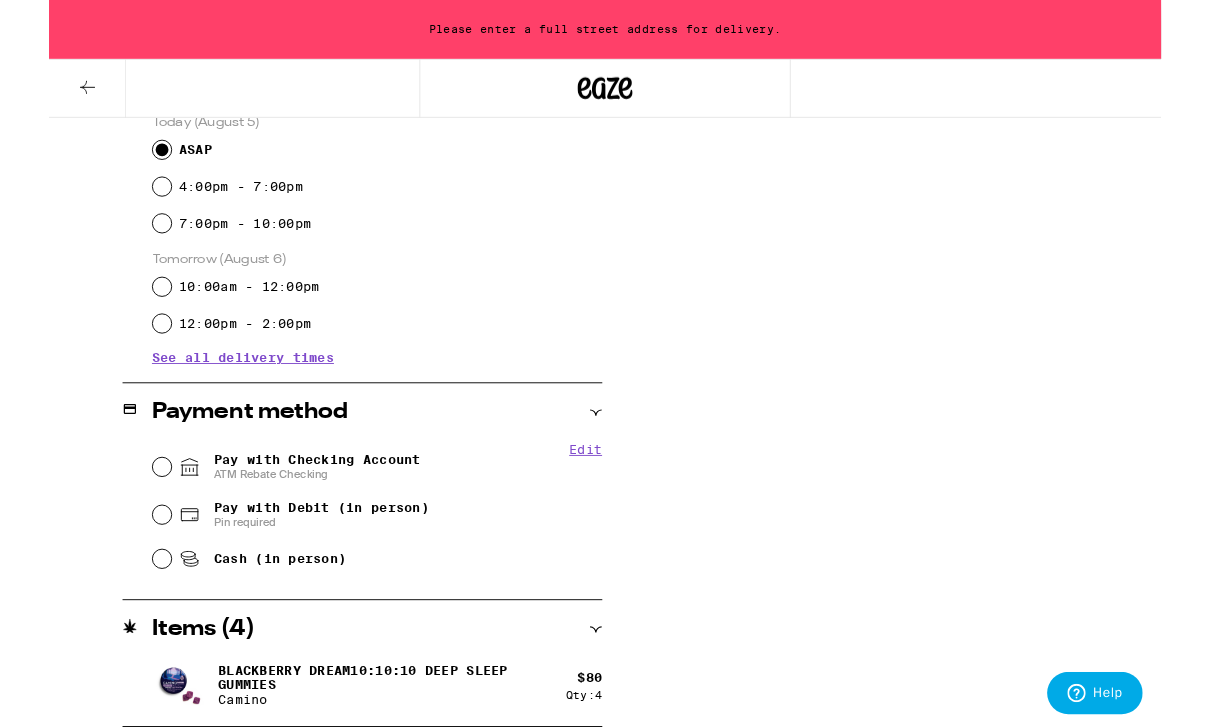 click on "ATM Rebate Checking" at bounding box center (291, 516) 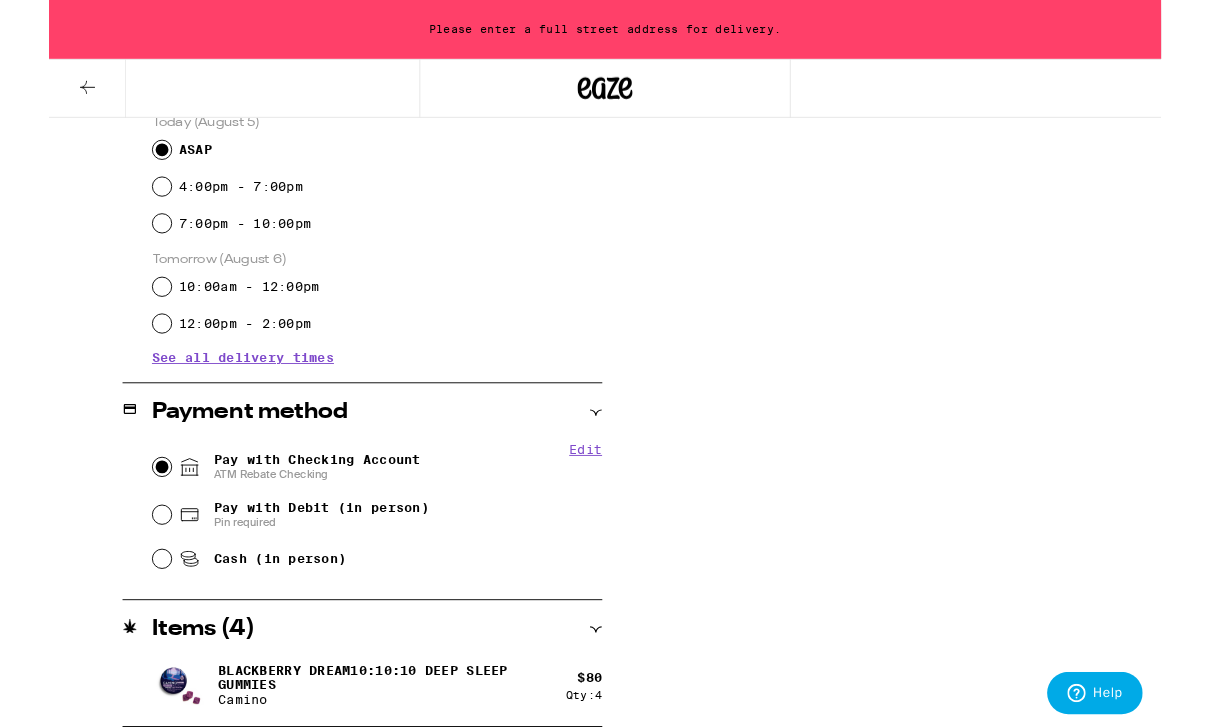 radio on "true" 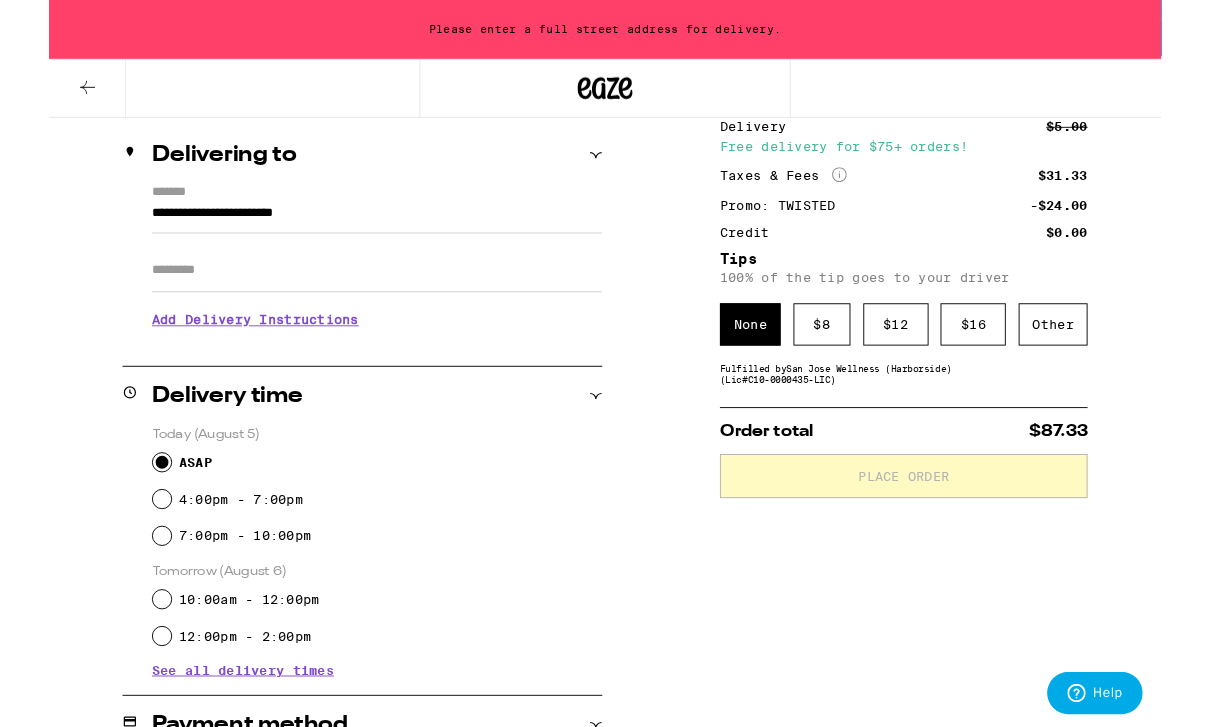 scroll, scrollTop: 219, scrollLeft: 0, axis: vertical 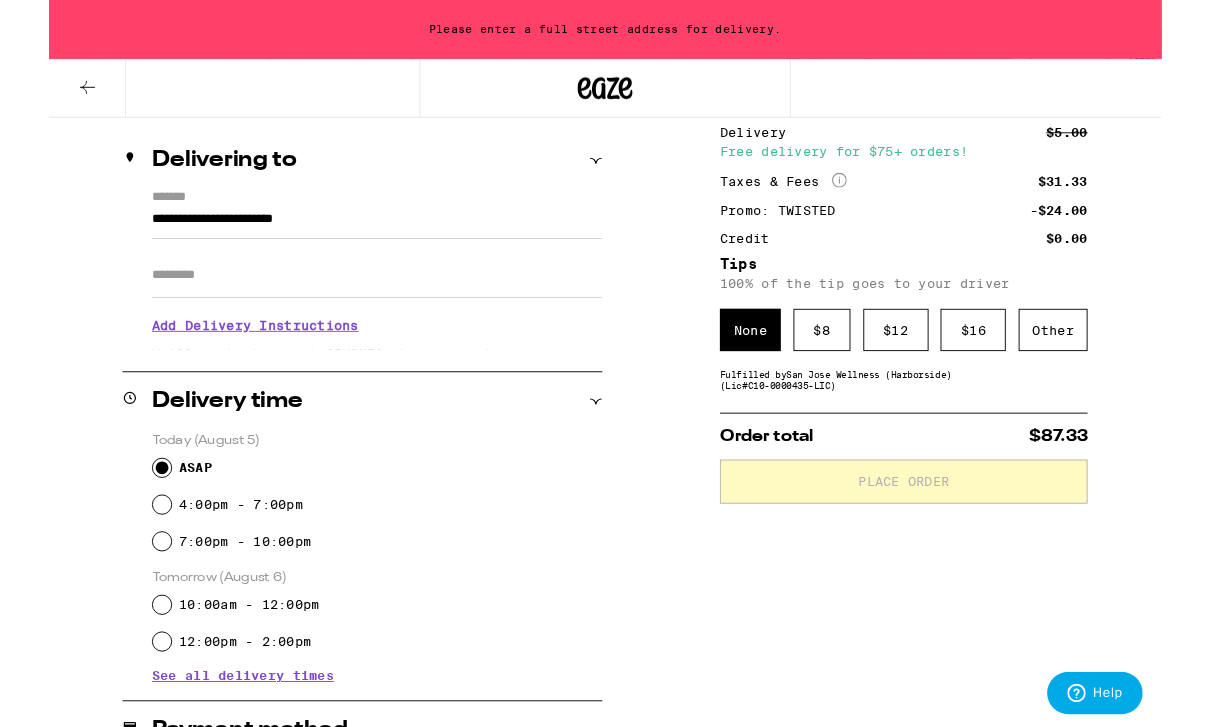 click on "Other" at bounding box center [1092, 359] 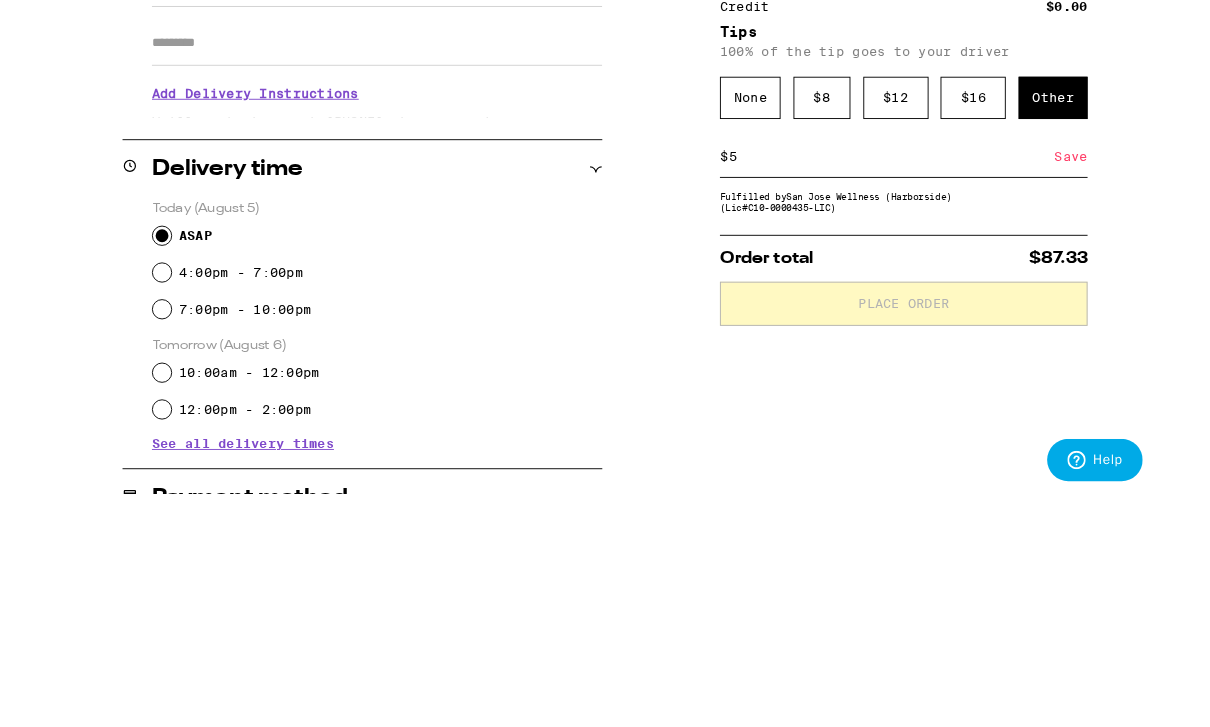 scroll, scrollTop: 472, scrollLeft: 0, axis: vertical 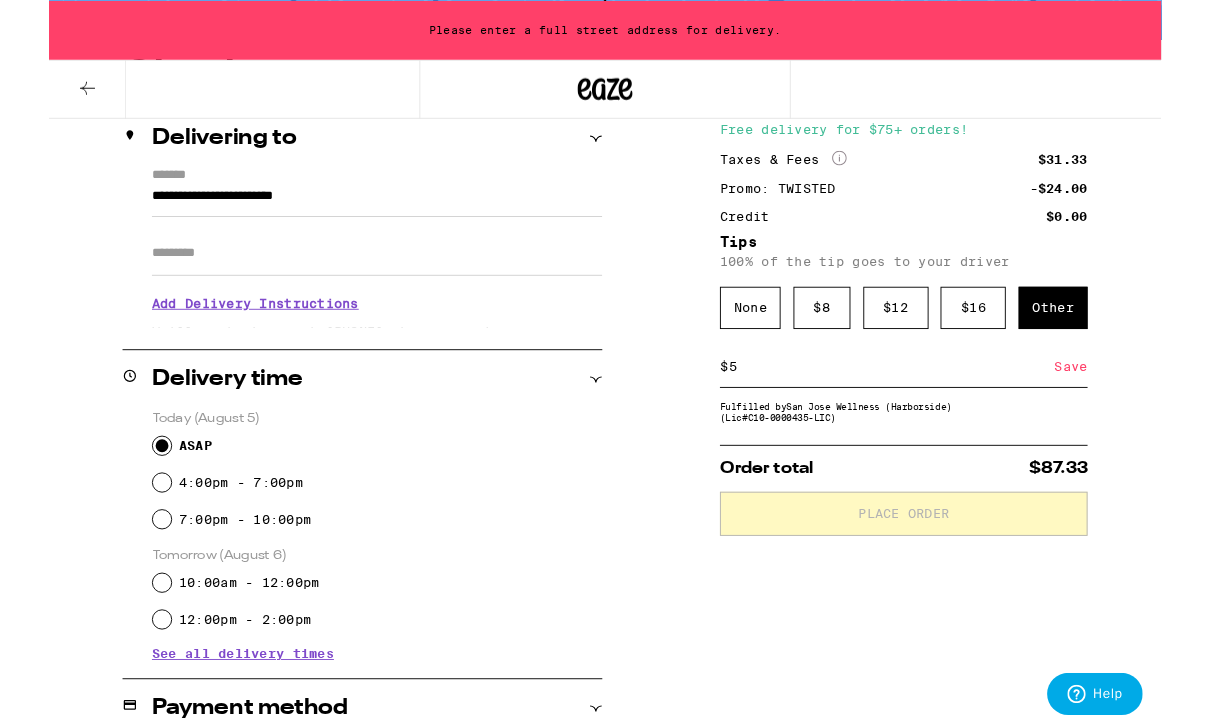 type on "5" 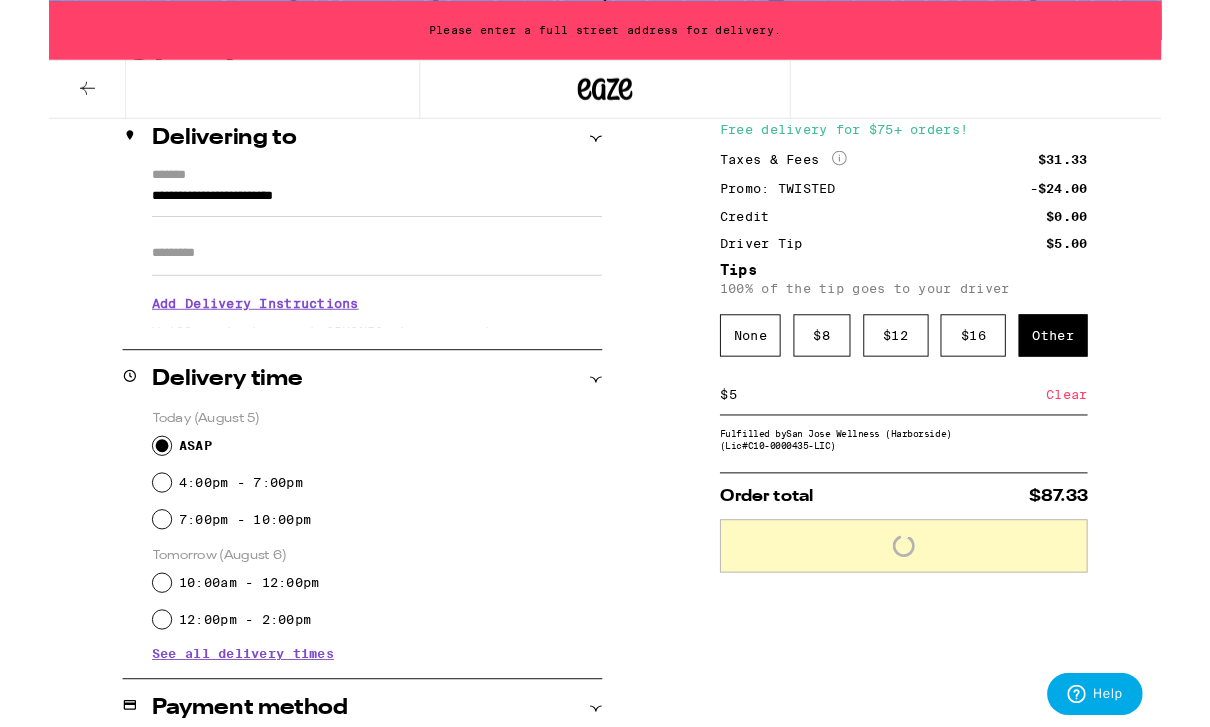 scroll, scrollTop: 243, scrollLeft: 0, axis: vertical 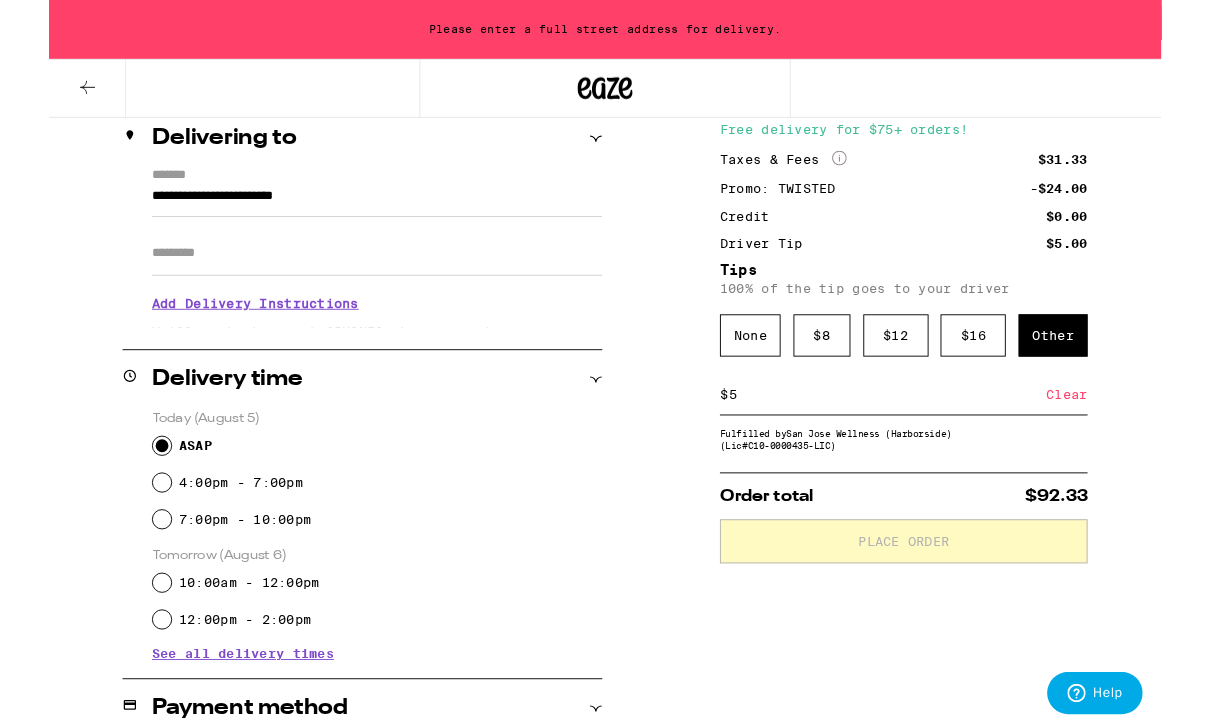 click on "**********" at bounding box center [357, 219] 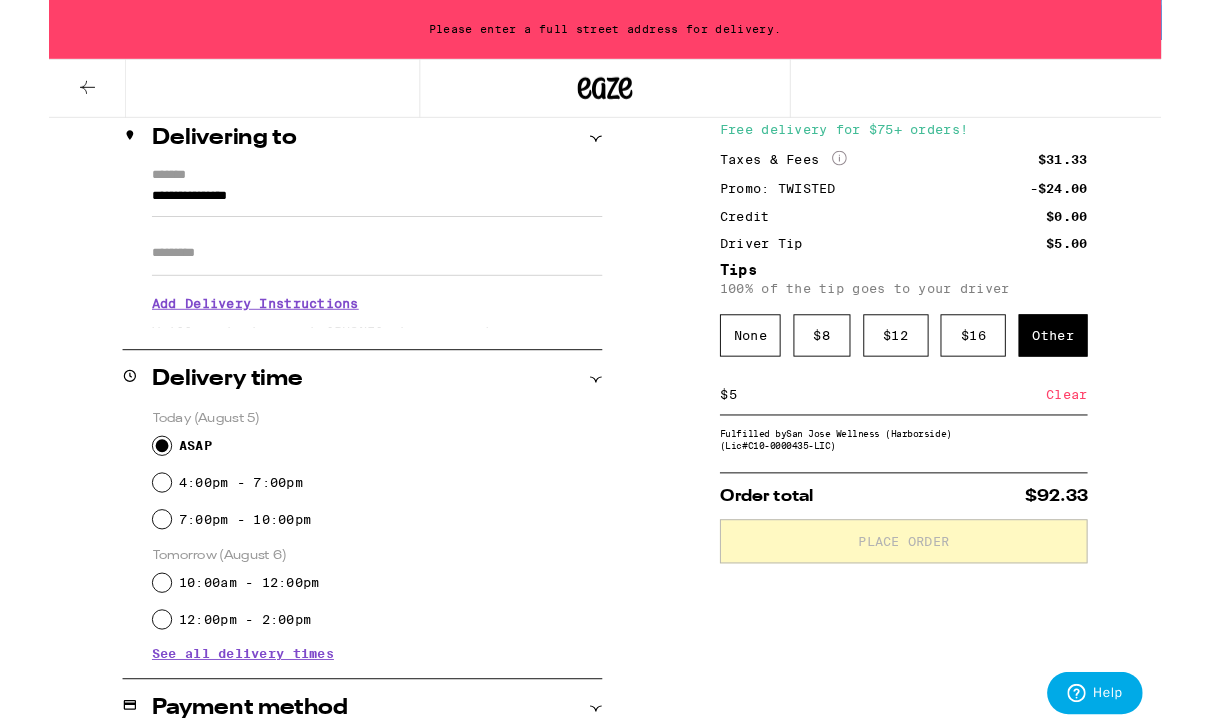 click on "**********" at bounding box center (357, 219) 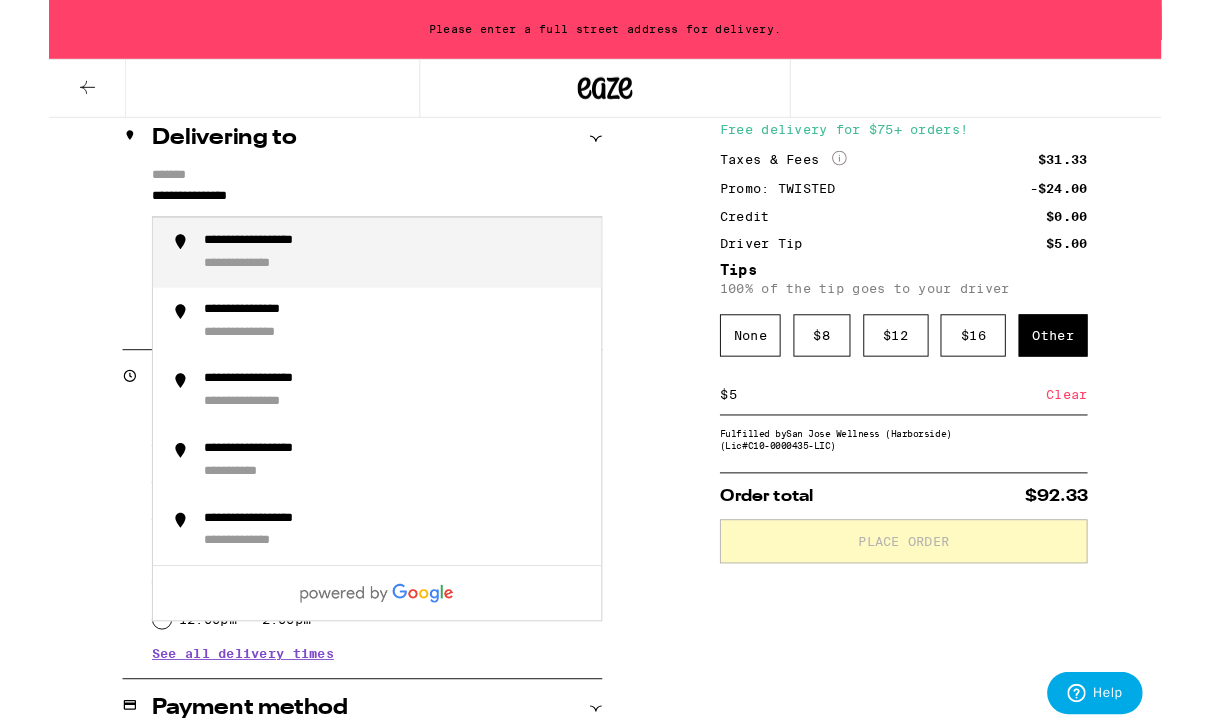 click on "**********" at bounding box center [232, 287] 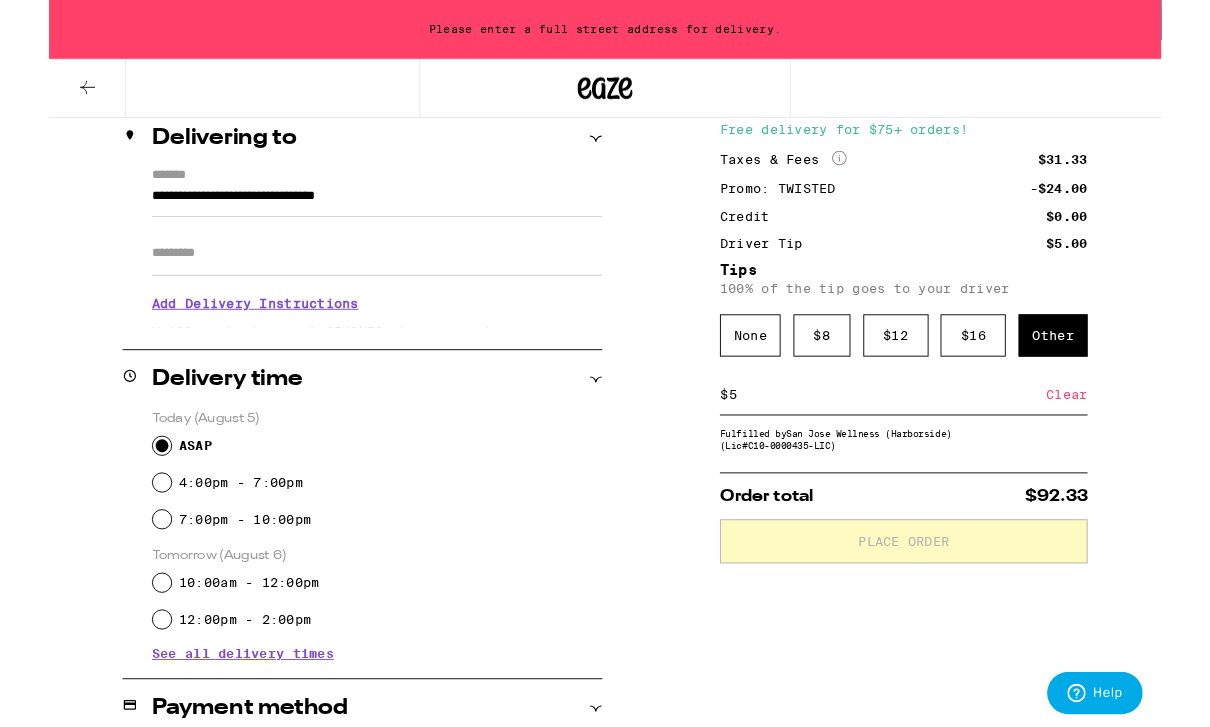 type on "**********" 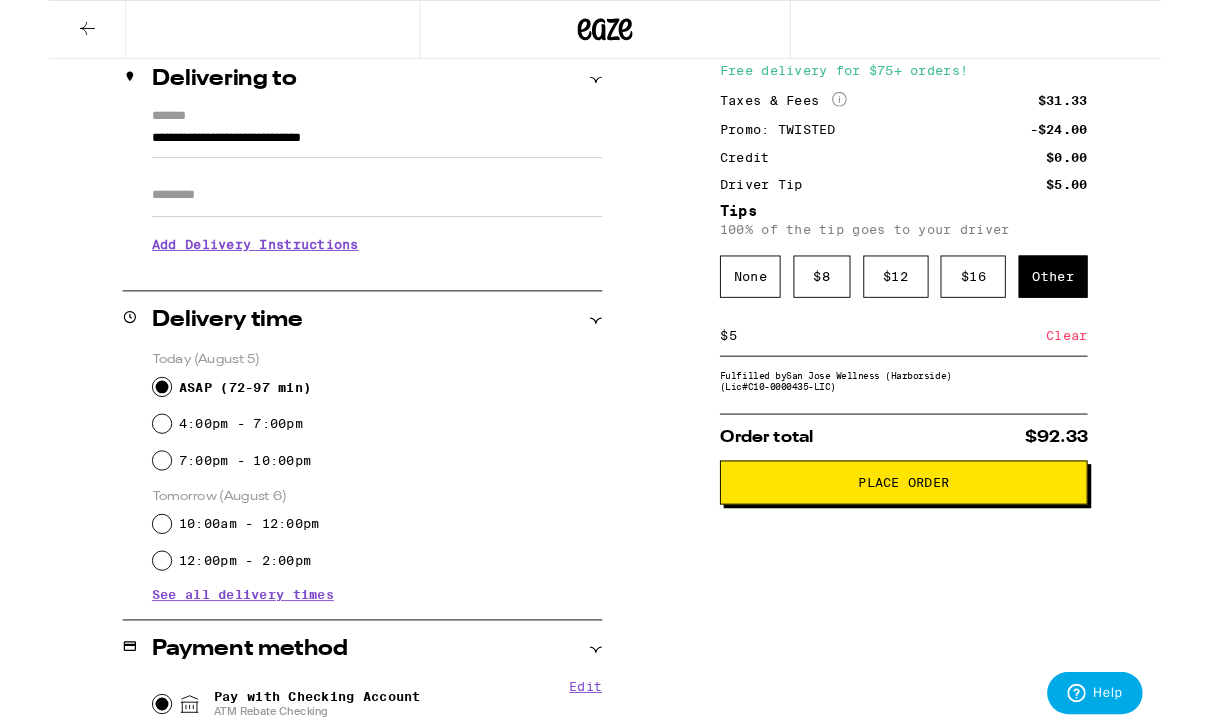 click on "Place Order" at bounding box center [930, 525] 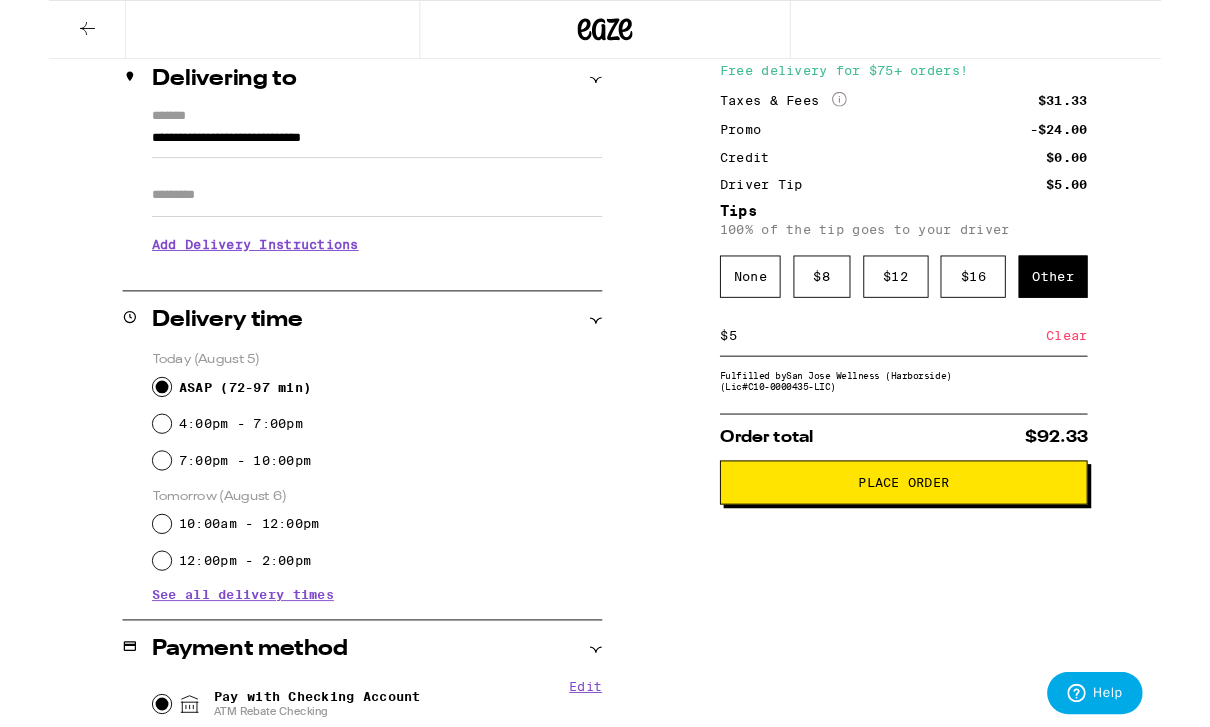scroll, scrollTop: 0, scrollLeft: 0, axis: both 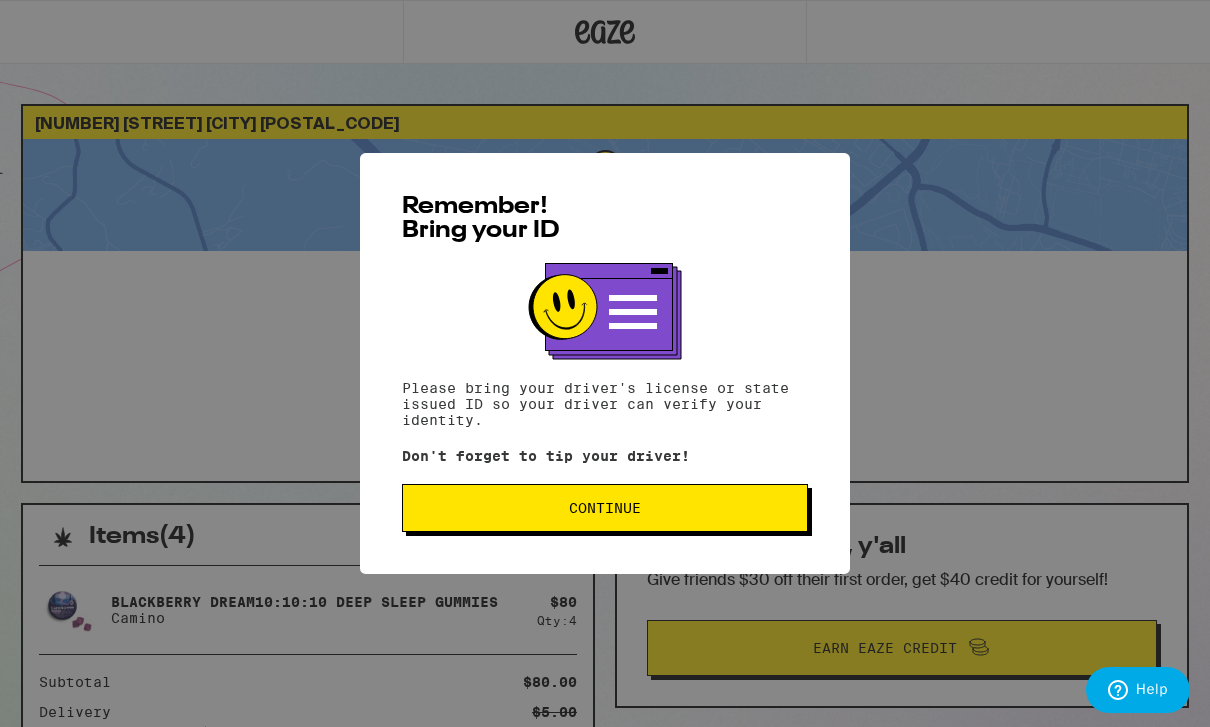 click on "Continue" at bounding box center [605, 508] 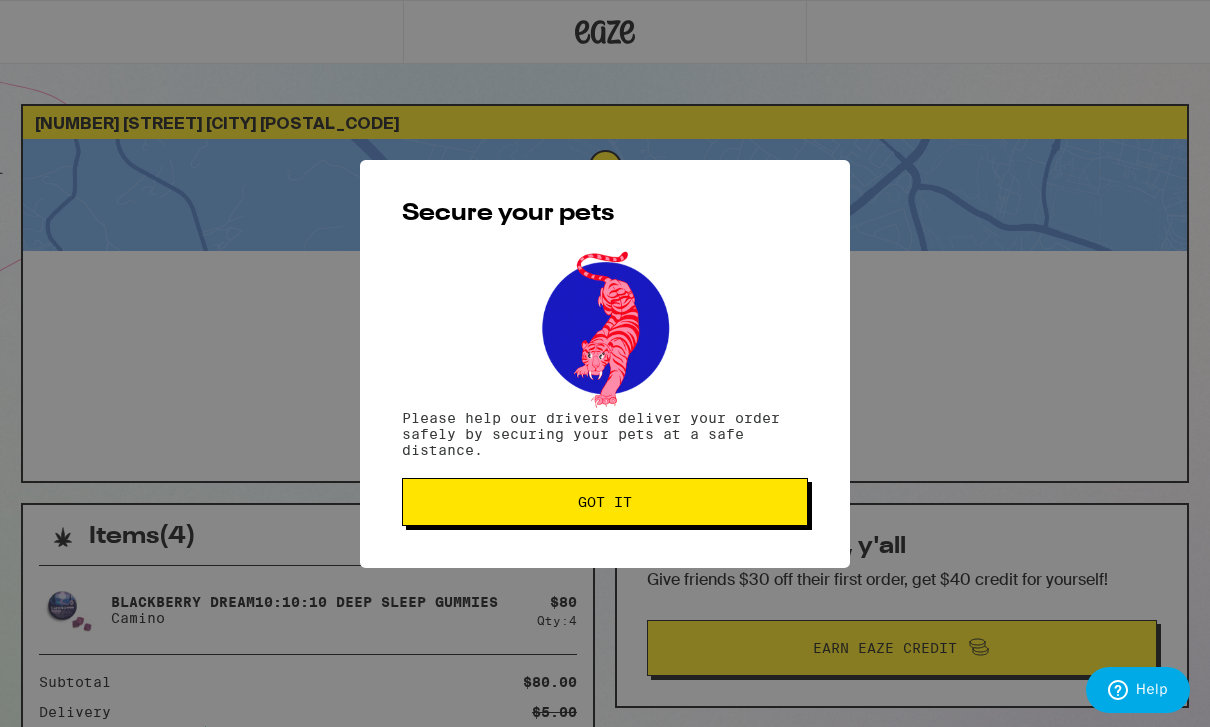 click on "Got it" at bounding box center [605, 502] 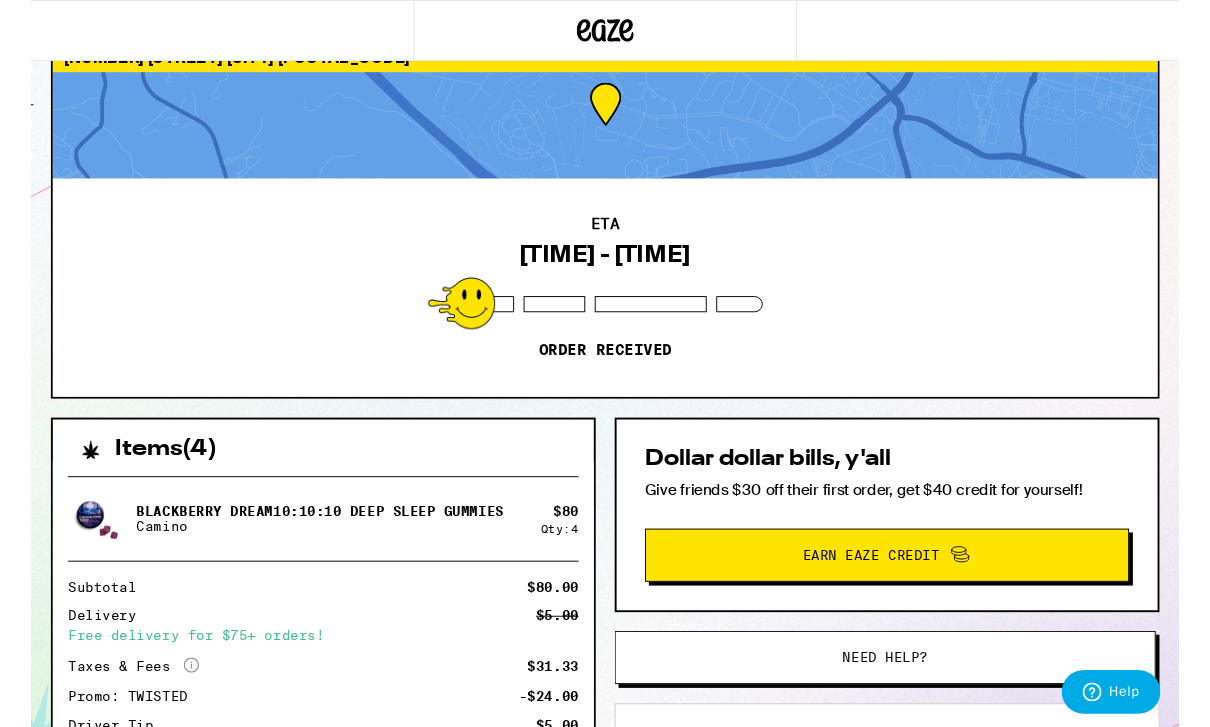 scroll, scrollTop: 0, scrollLeft: 0, axis: both 